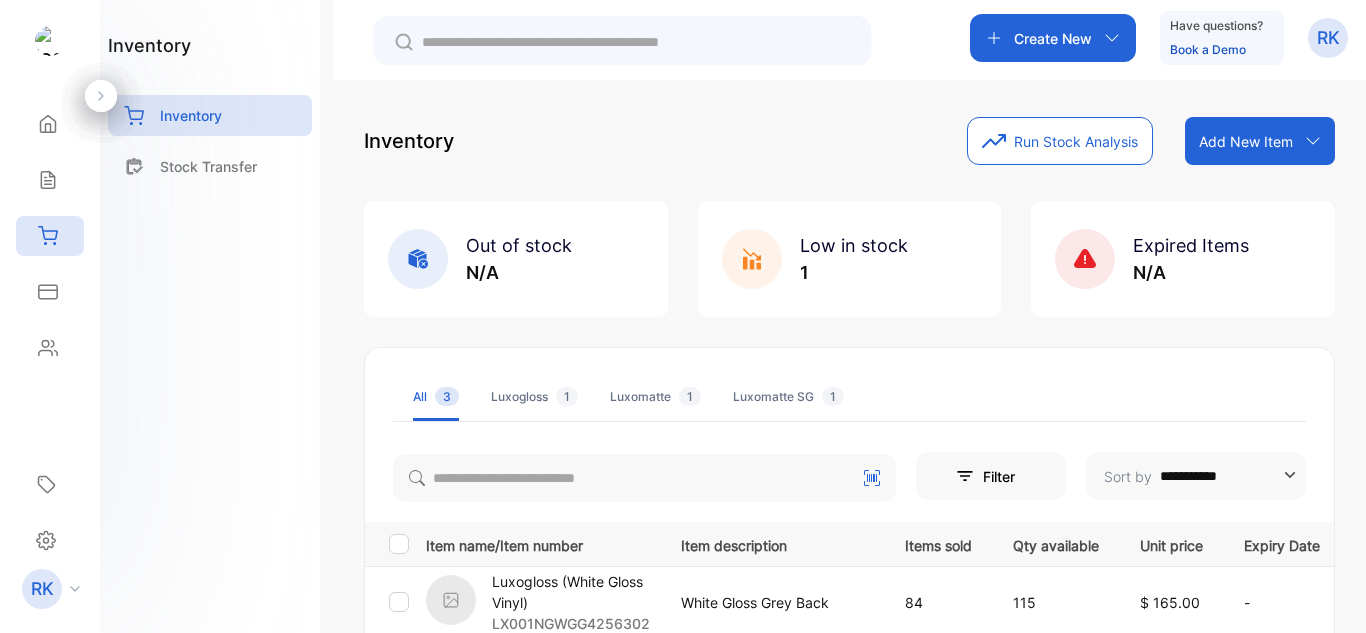 scroll, scrollTop: 0, scrollLeft: 0, axis: both 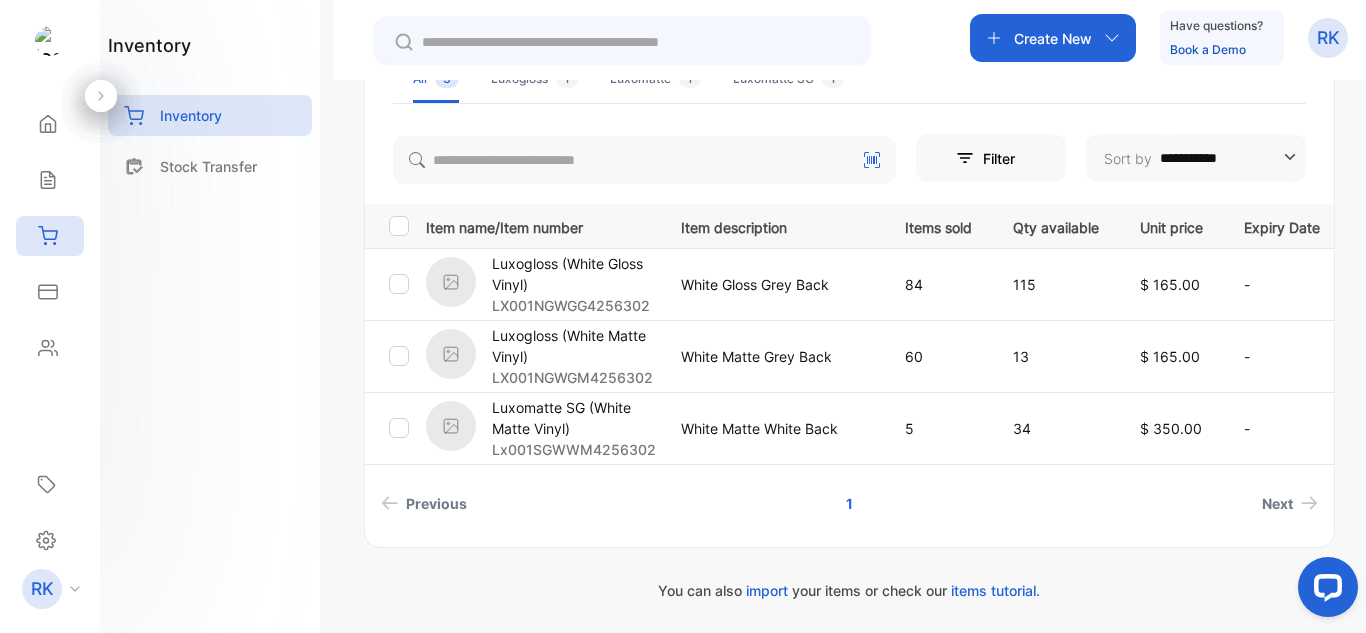 click on "Create New" at bounding box center [1053, 38] 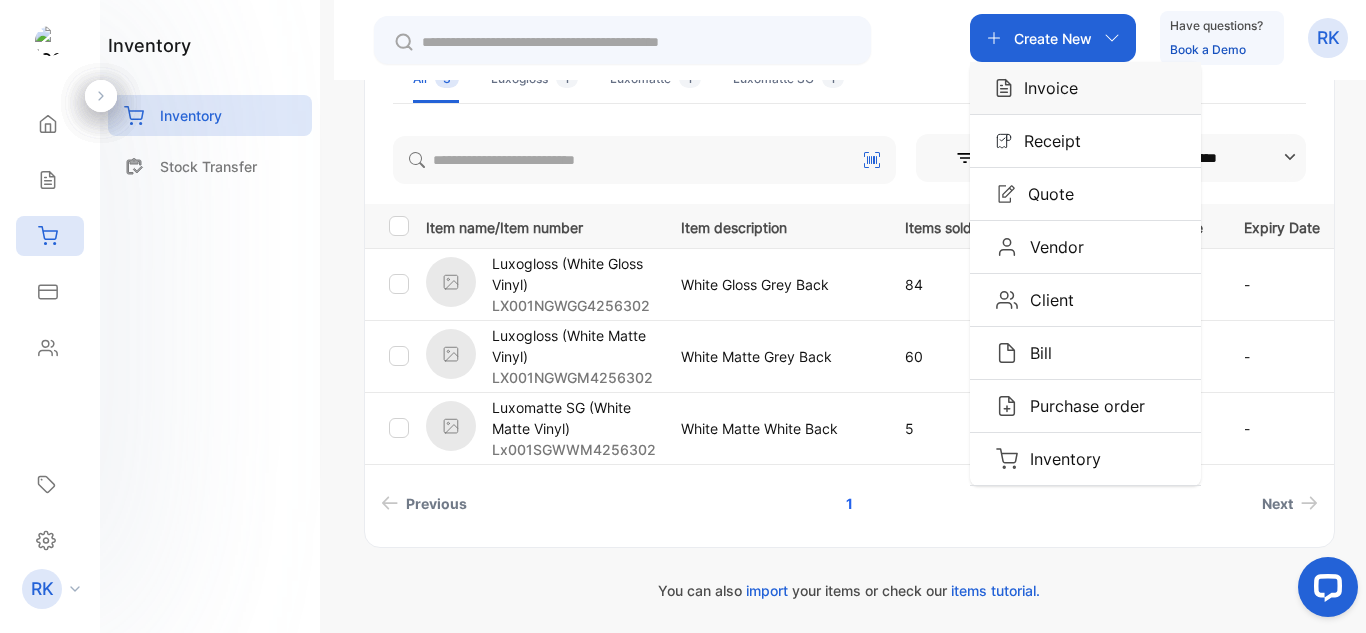 click on "Invoice" at bounding box center [1045, 88] 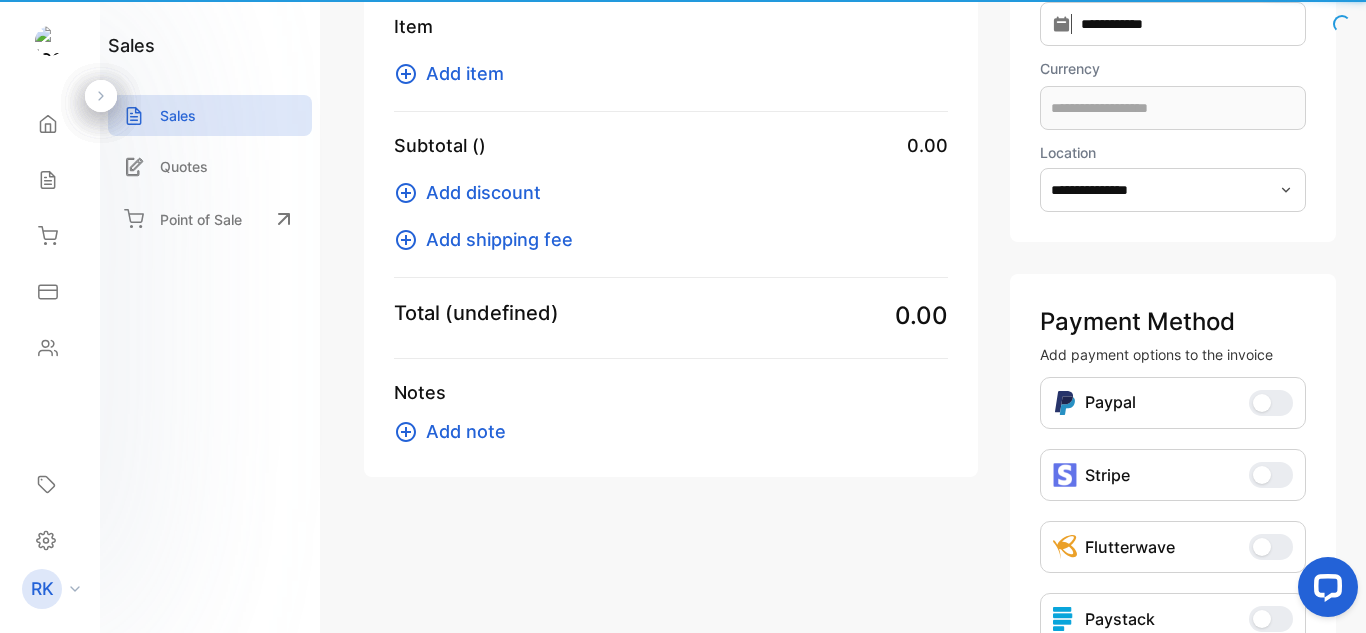 scroll, scrollTop: 224, scrollLeft: 0, axis: vertical 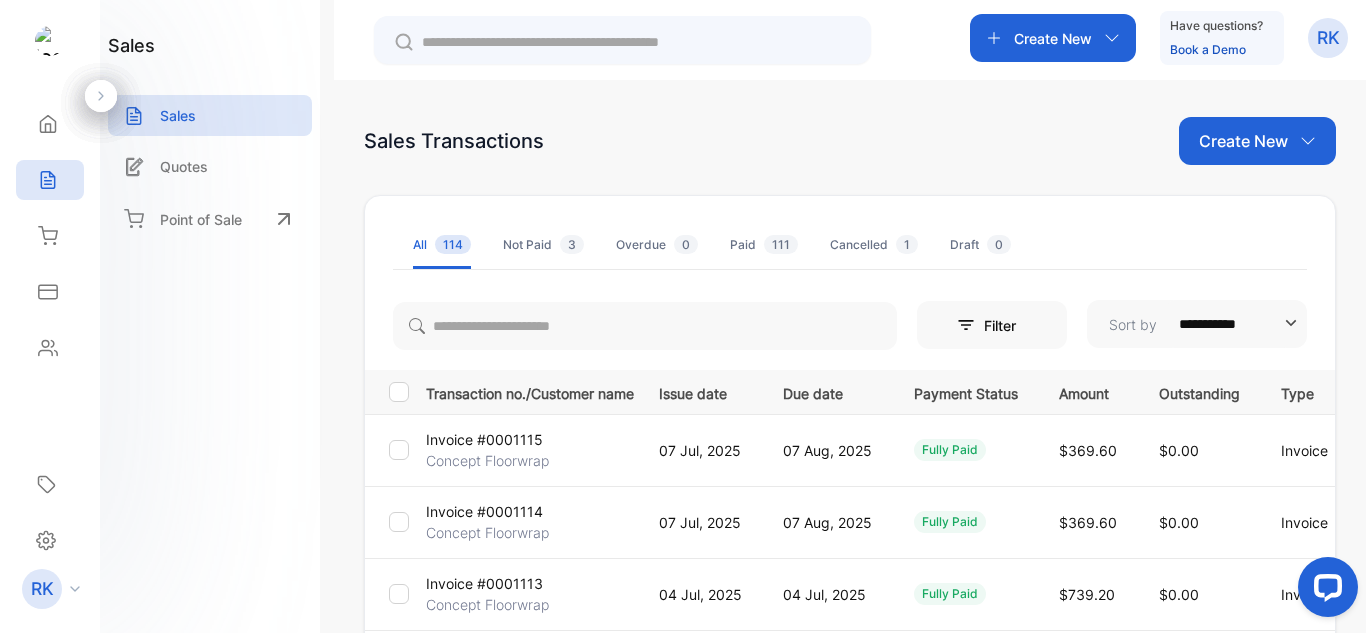 click on "Create New" at bounding box center (1243, 141) 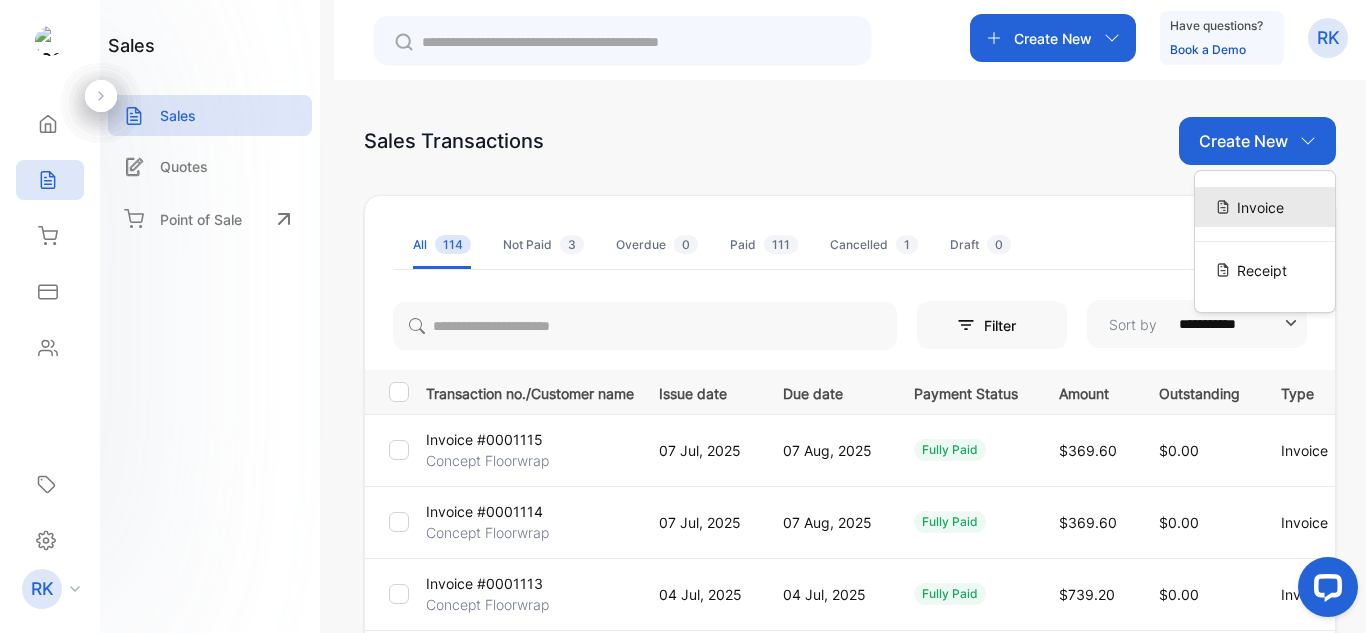 click at bounding box center [1225, 202] 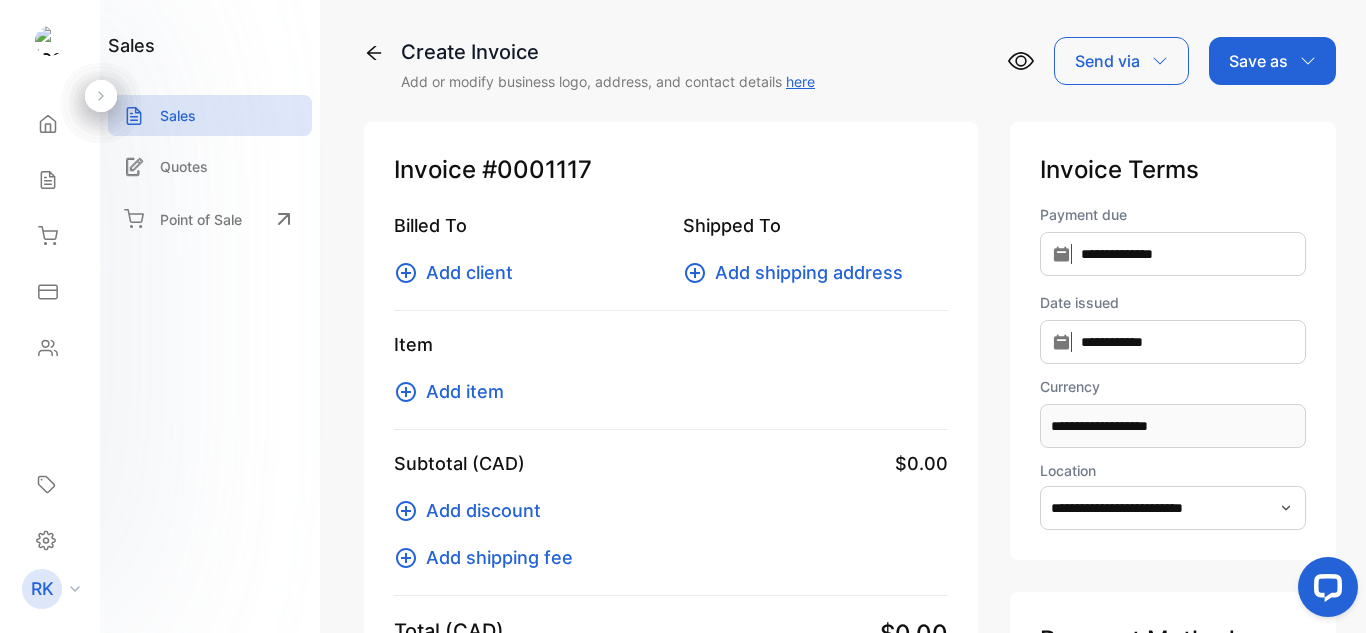 click on "Add client" at bounding box center (469, 272) 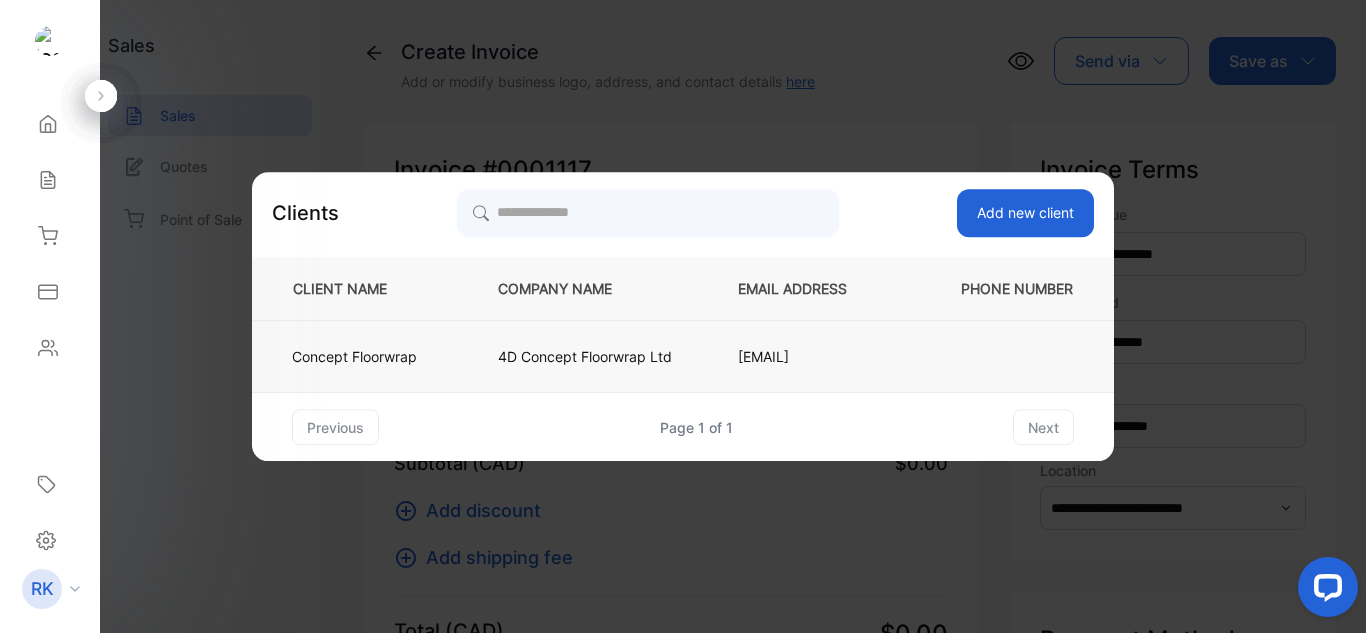 click on "4D Concept Floorwrap Ltd" at bounding box center [354, 356] 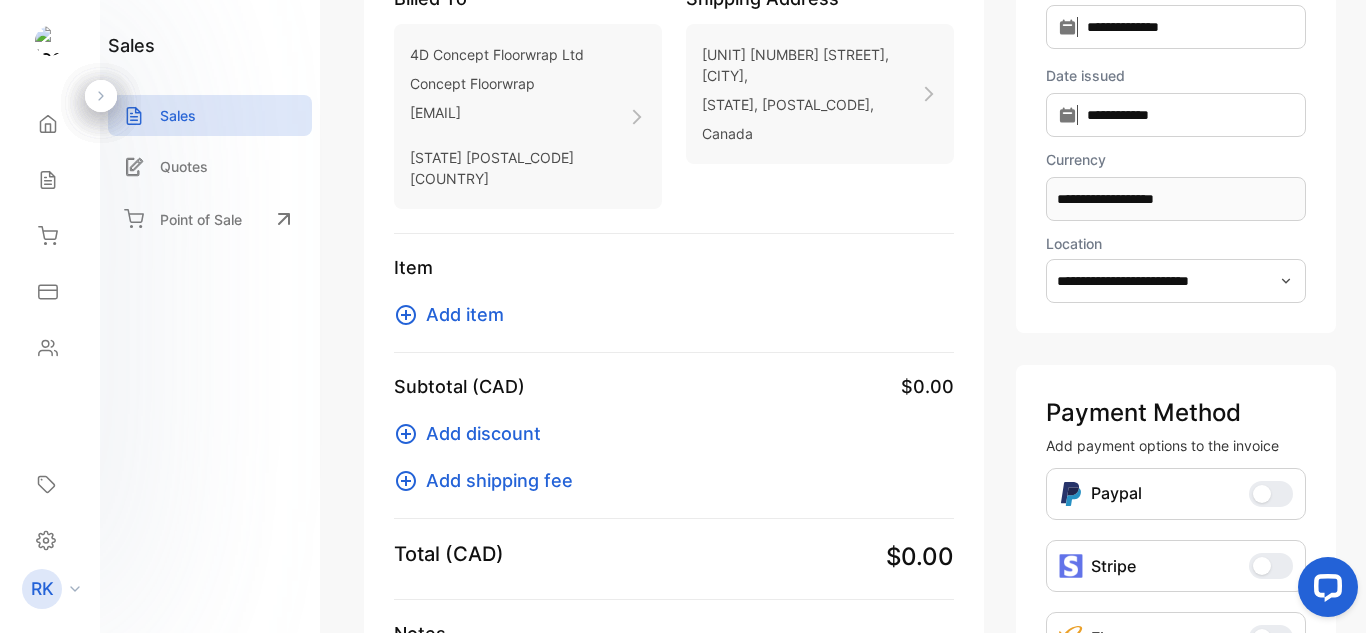 scroll, scrollTop: 249, scrollLeft: 0, axis: vertical 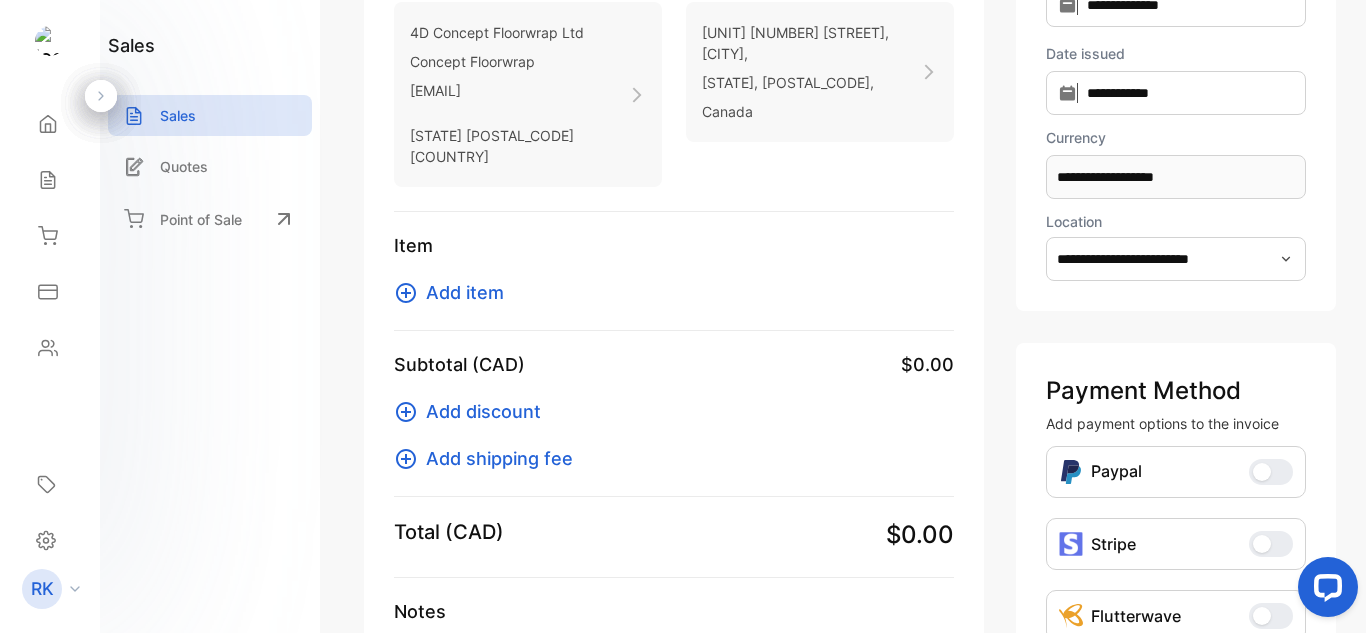 click at bounding box center [406, 293] 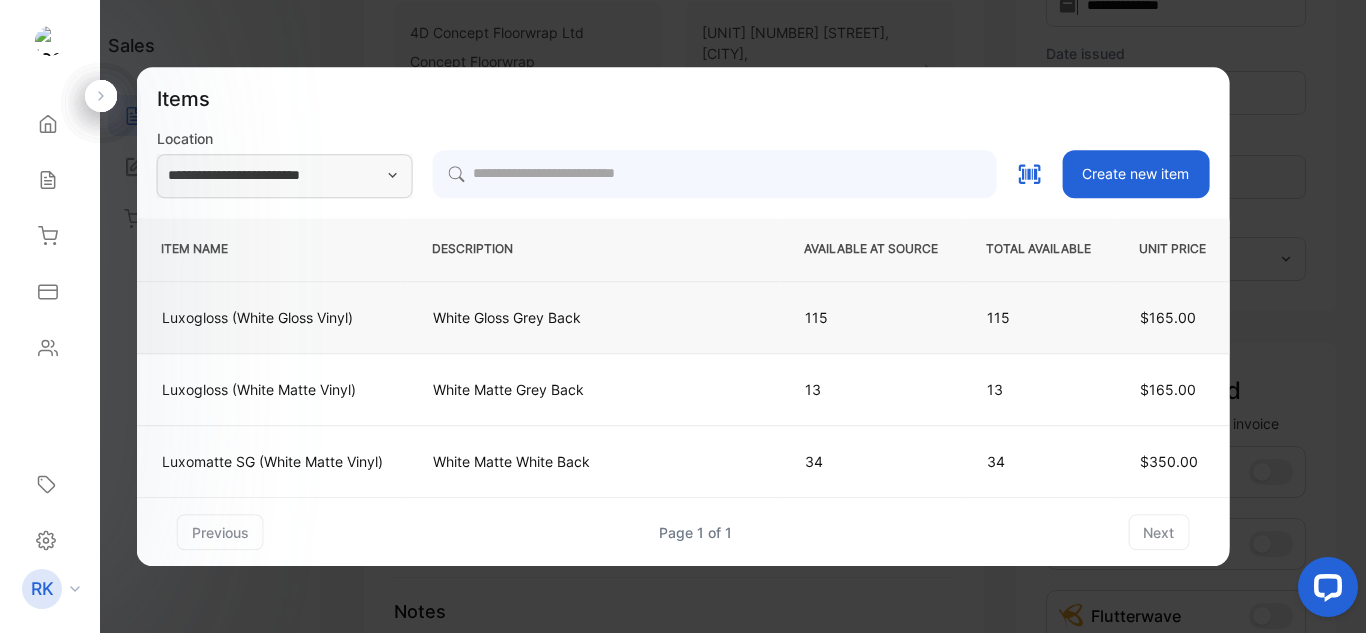 click on "White Gloss Grey Back" at bounding box center (594, 318) 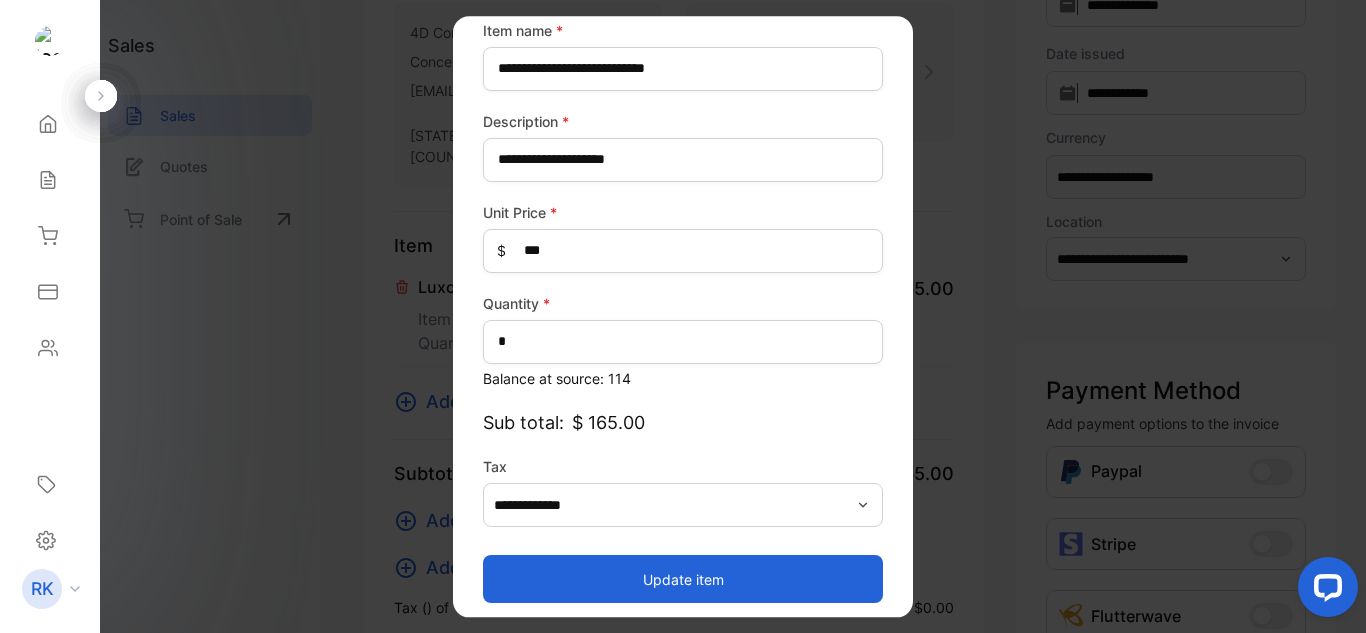 scroll, scrollTop: 205, scrollLeft: 0, axis: vertical 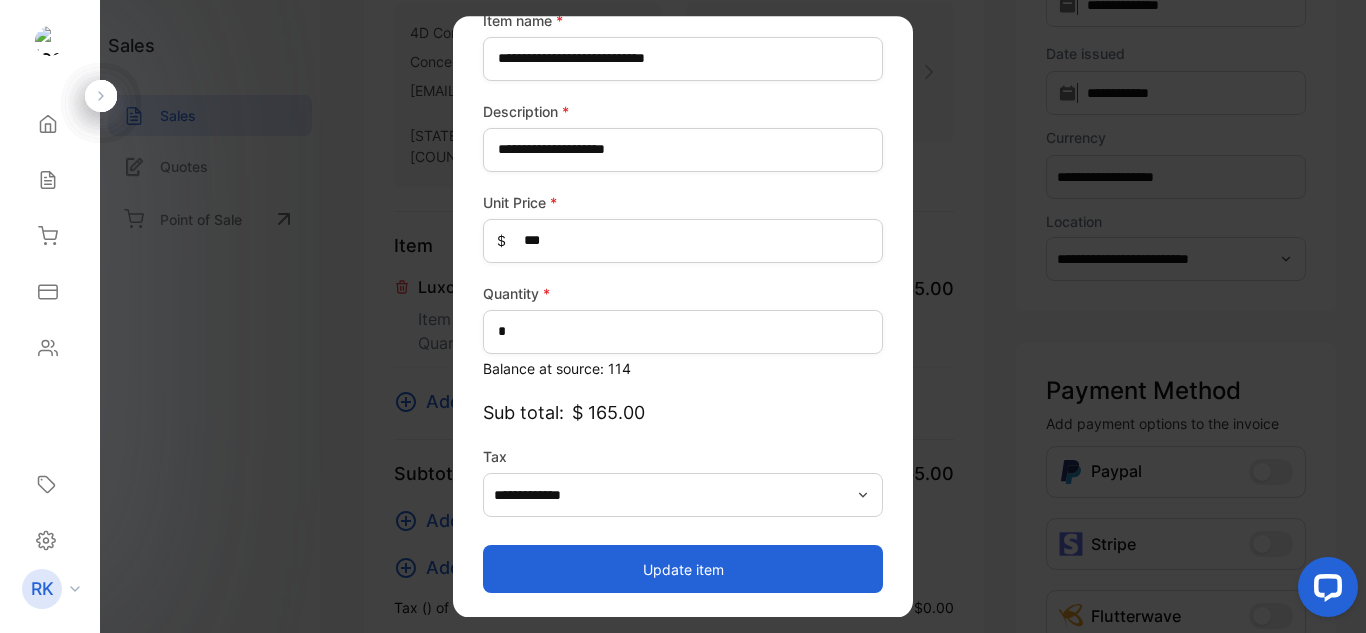 click on "Update item" at bounding box center (683, 569) 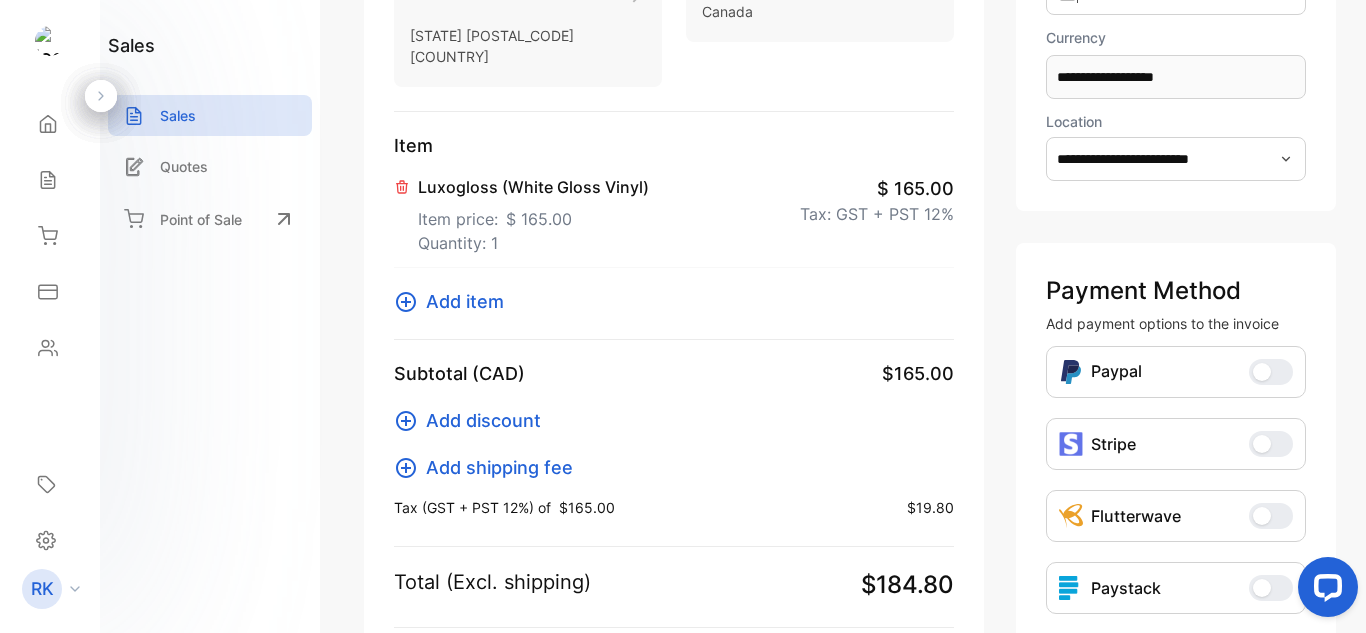 scroll, scrollTop: 0, scrollLeft: 0, axis: both 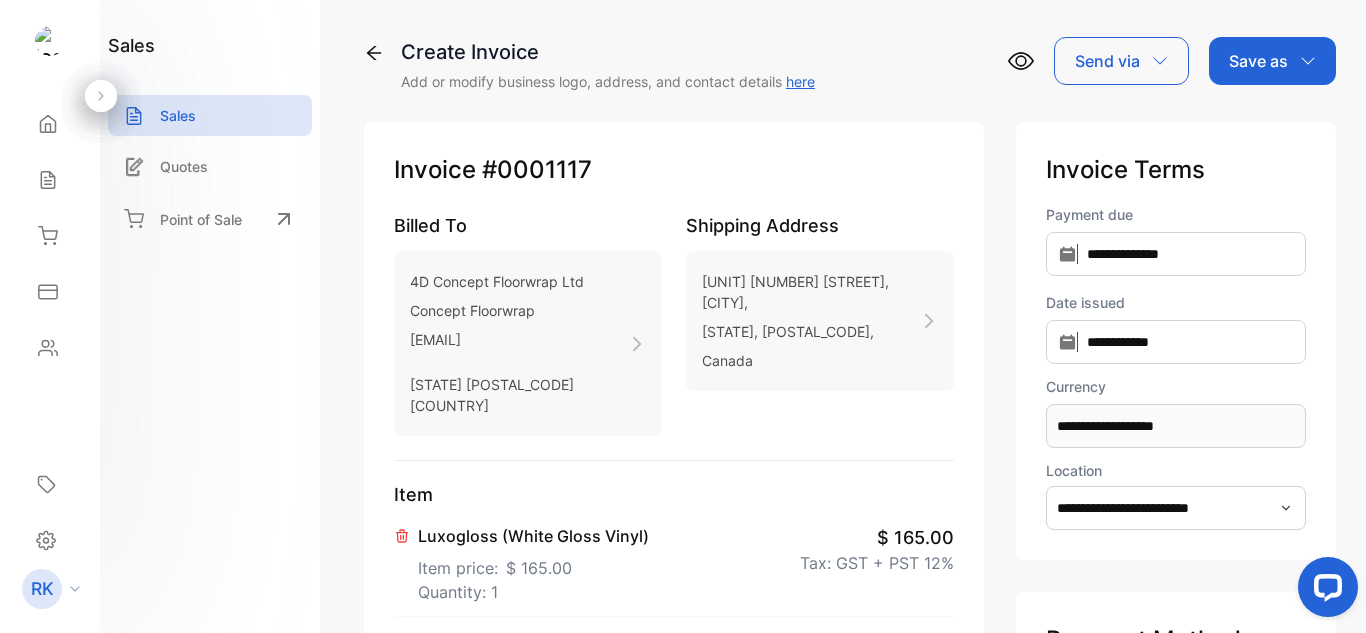 click on "Save as" at bounding box center (1258, 61) 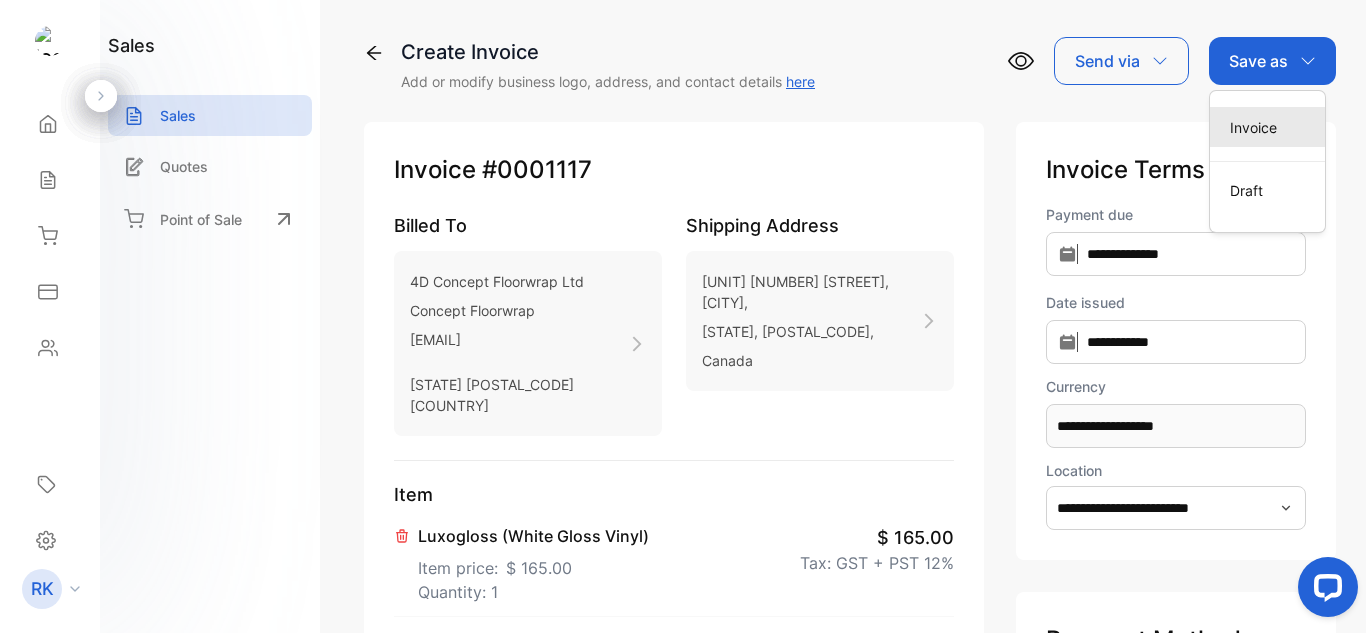 click on "Invoice" at bounding box center [1267, 127] 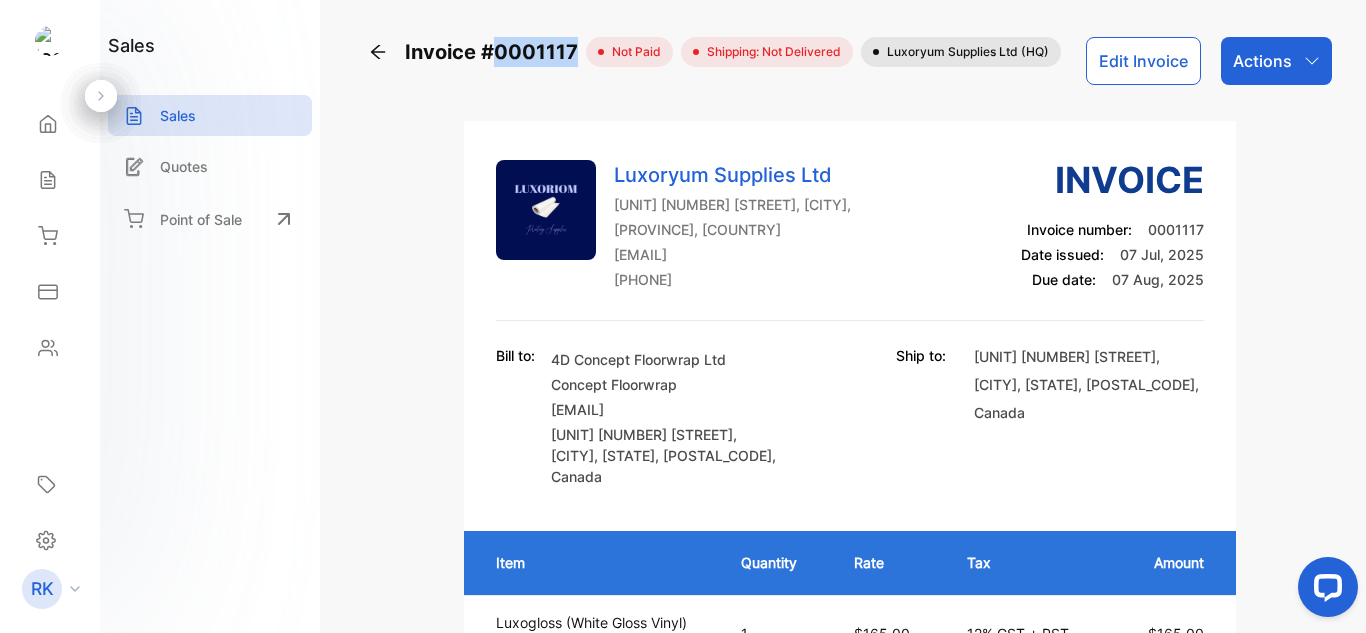 drag, startPoint x: 578, startPoint y: 50, endPoint x: 498, endPoint y: 43, distance: 80.305664 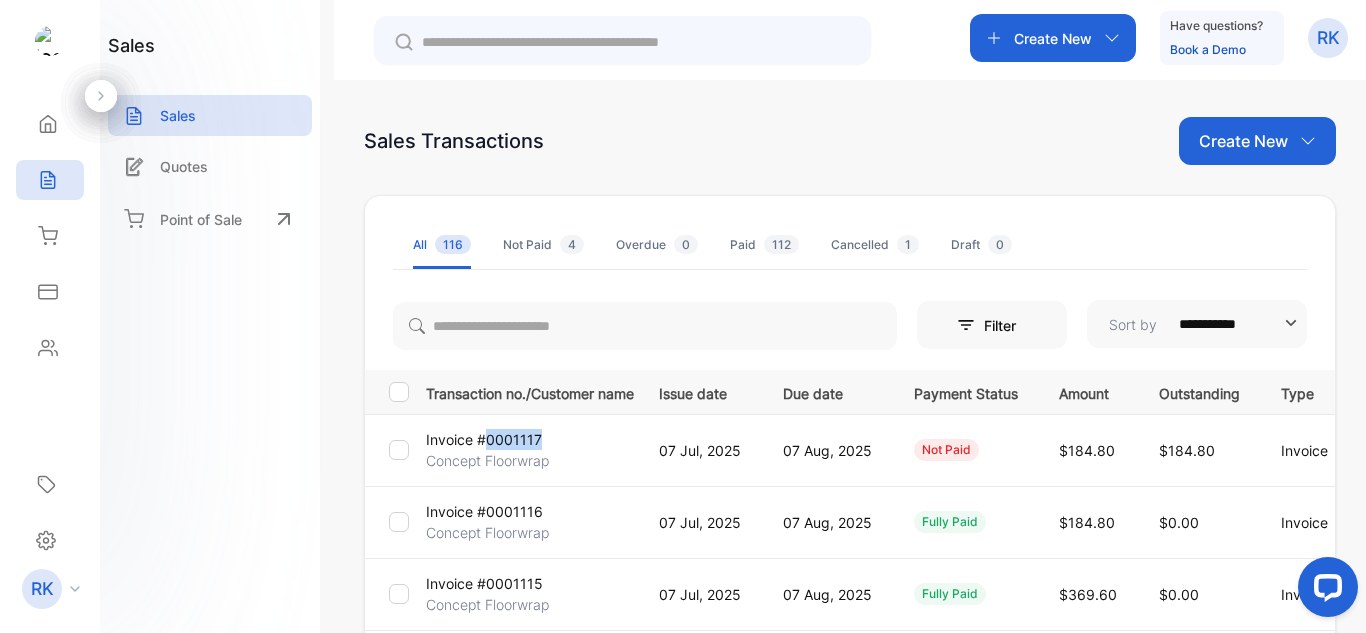 copy on "0001117" 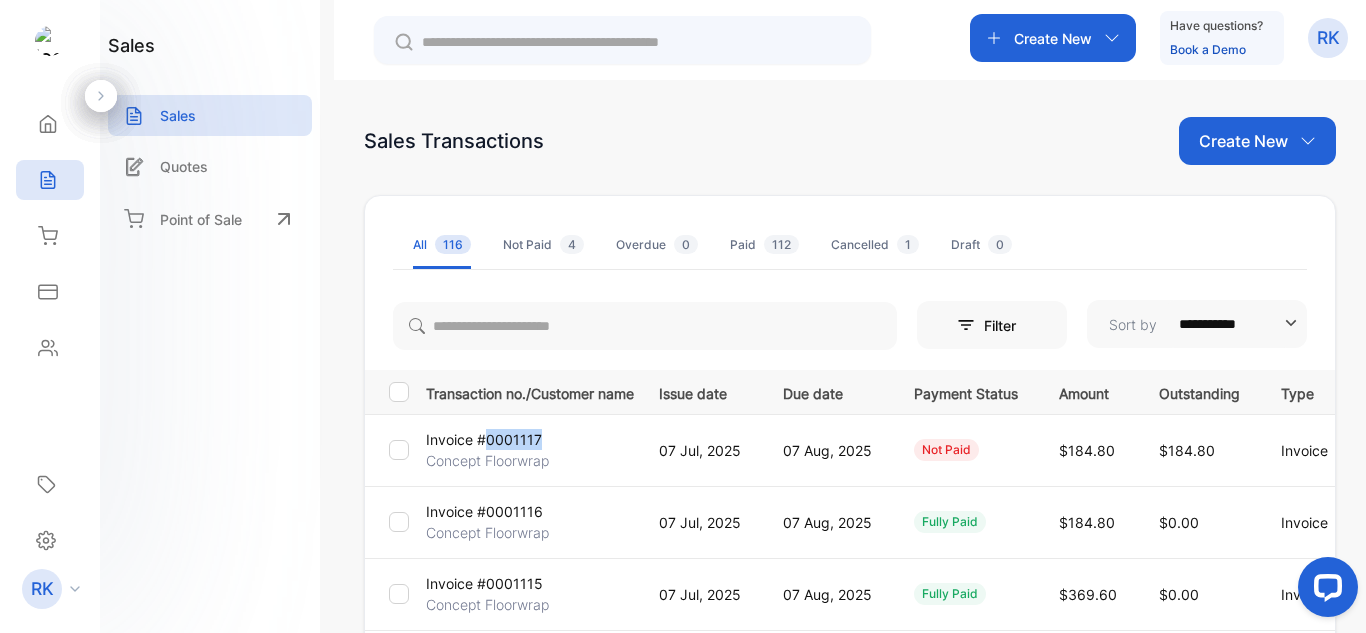 drag, startPoint x: 486, startPoint y: 434, endPoint x: 540, endPoint y: 439, distance: 54.230988 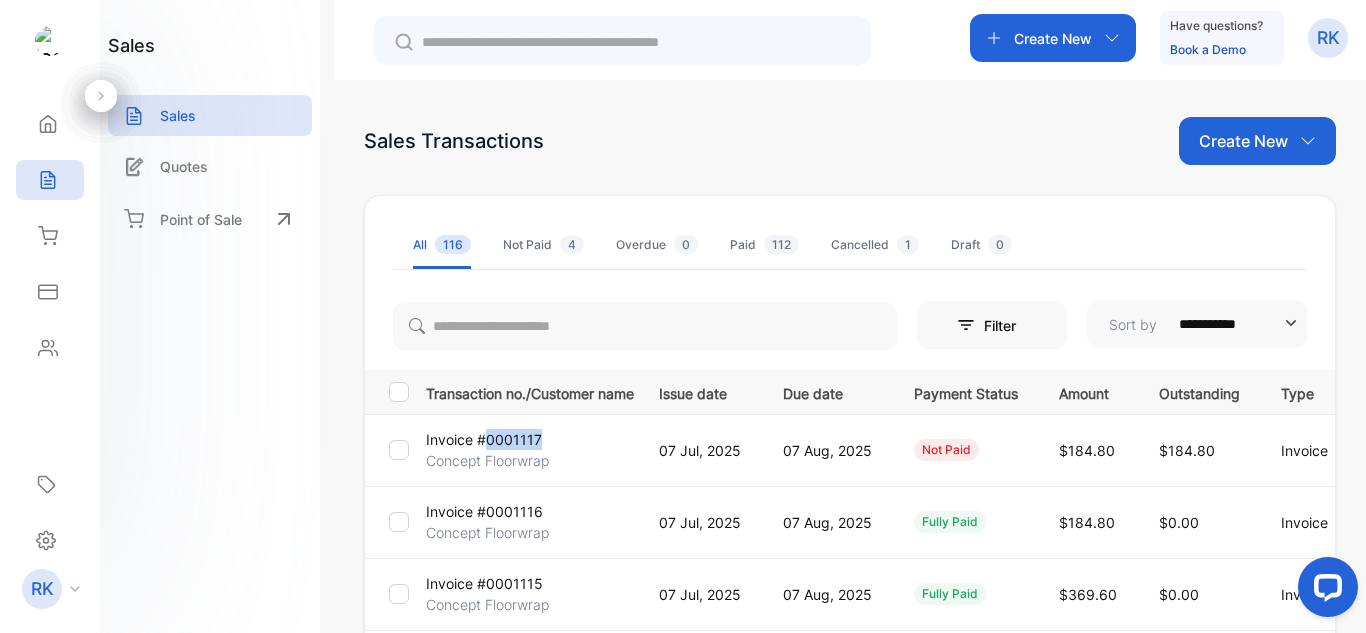 scroll, scrollTop: 0, scrollLeft: 92, axis: horizontal 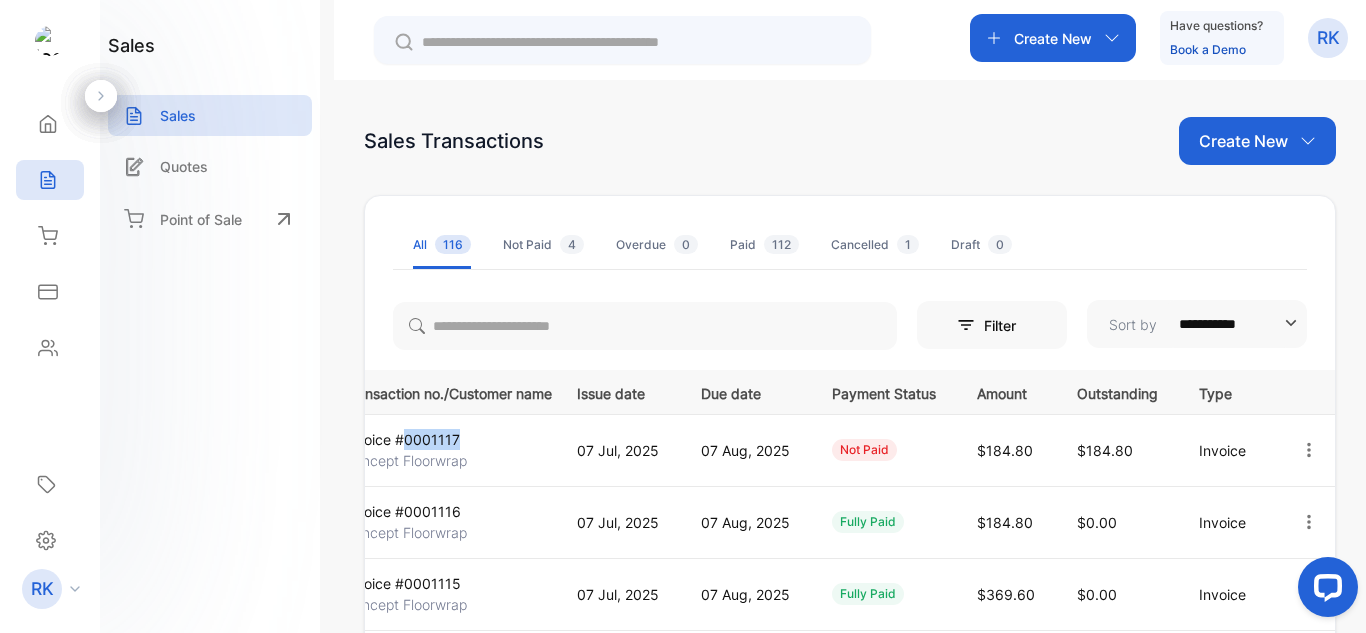 click at bounding box center [1309, 450] 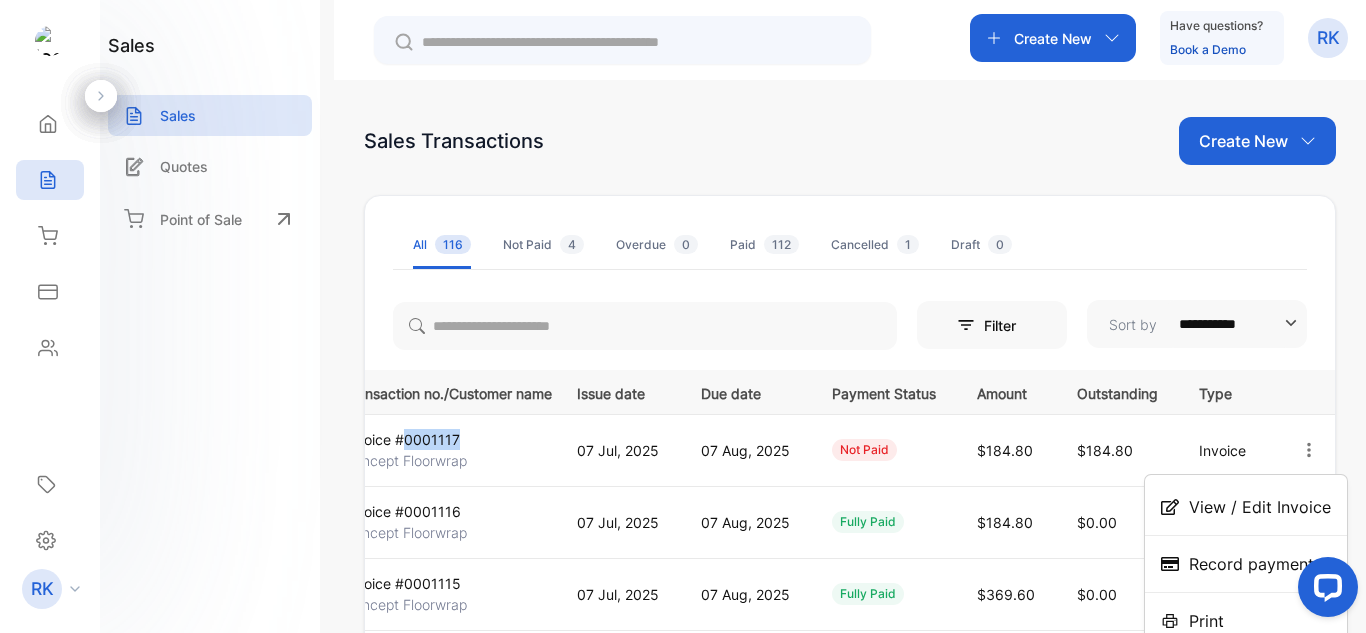 click at bounding box center (1309, 450) 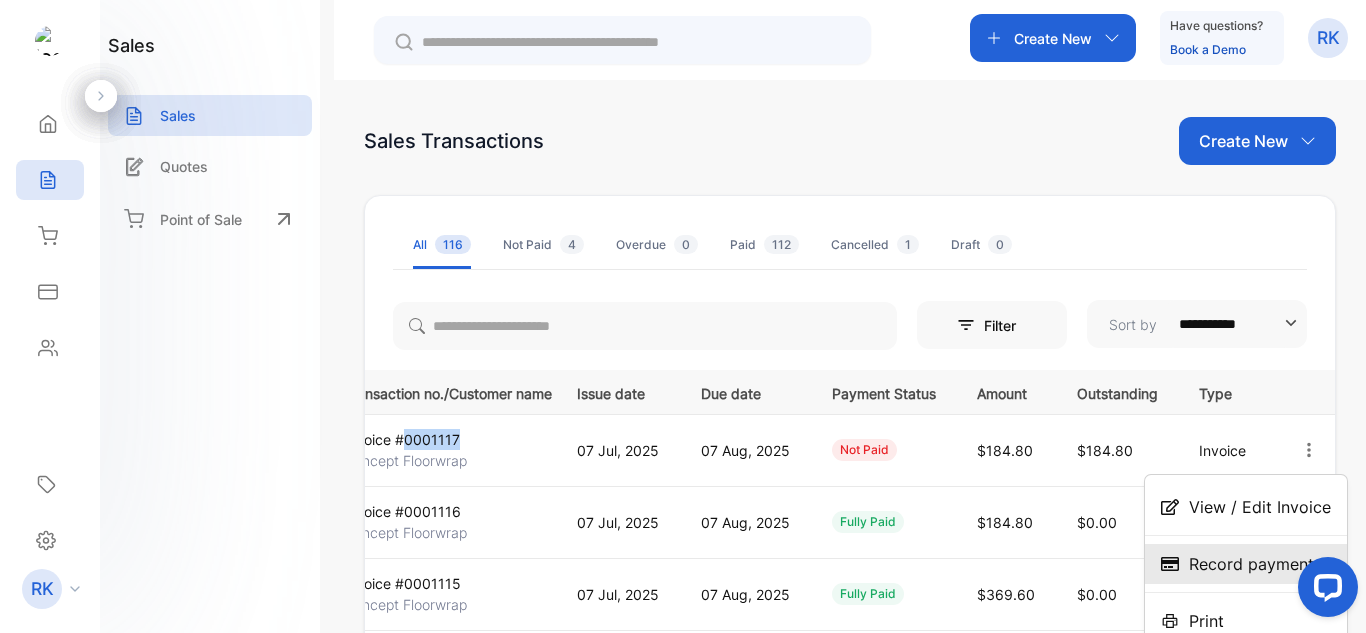 click on "Record payment" at bounding box center (1260, 507) 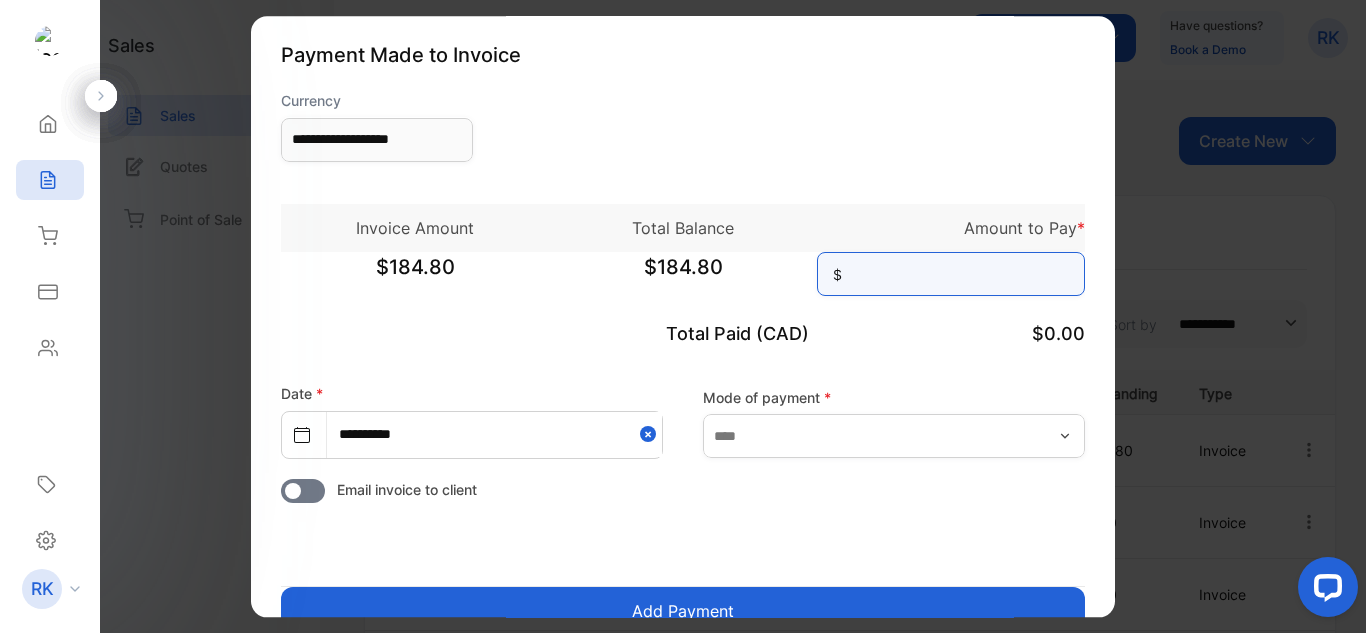 click at bounding box center (951, 274) 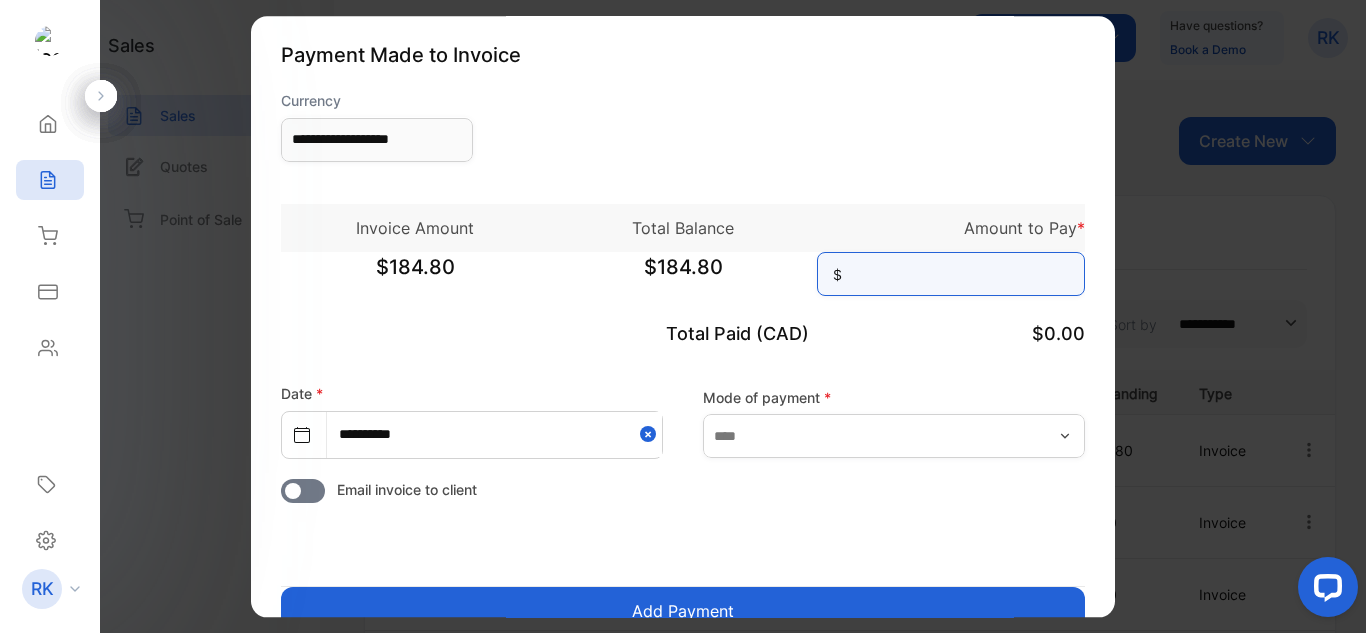 type on "******" 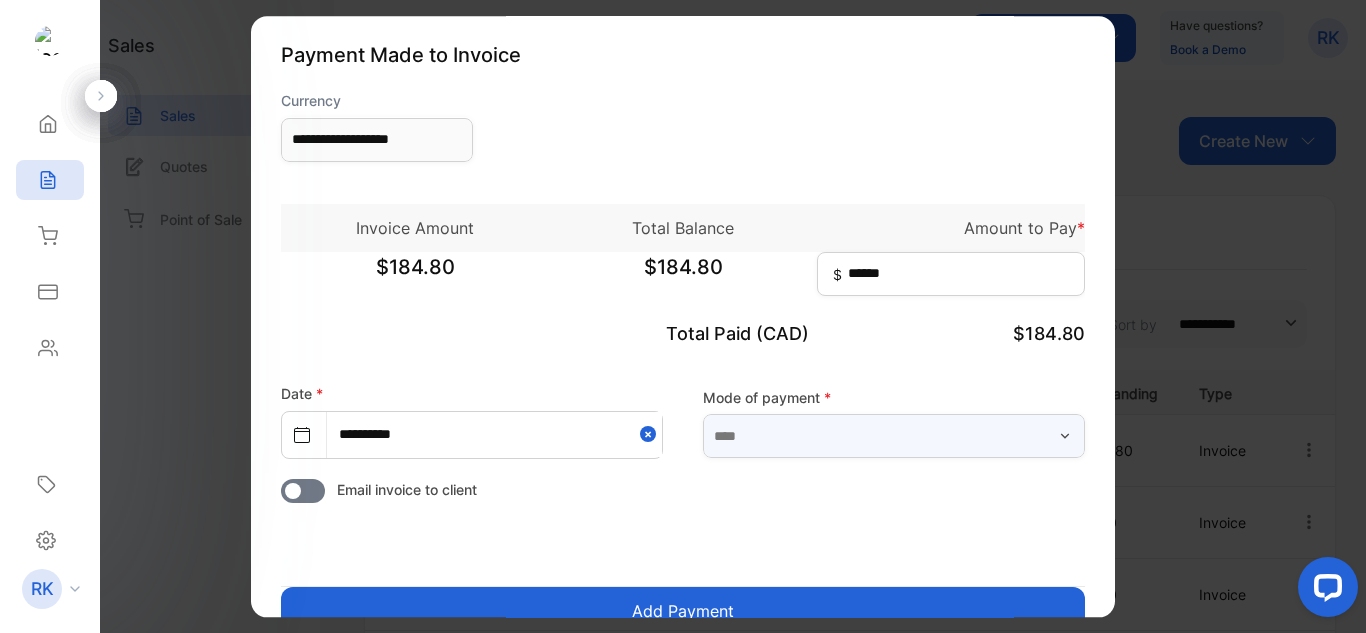 click at bounding box center [894, 436] 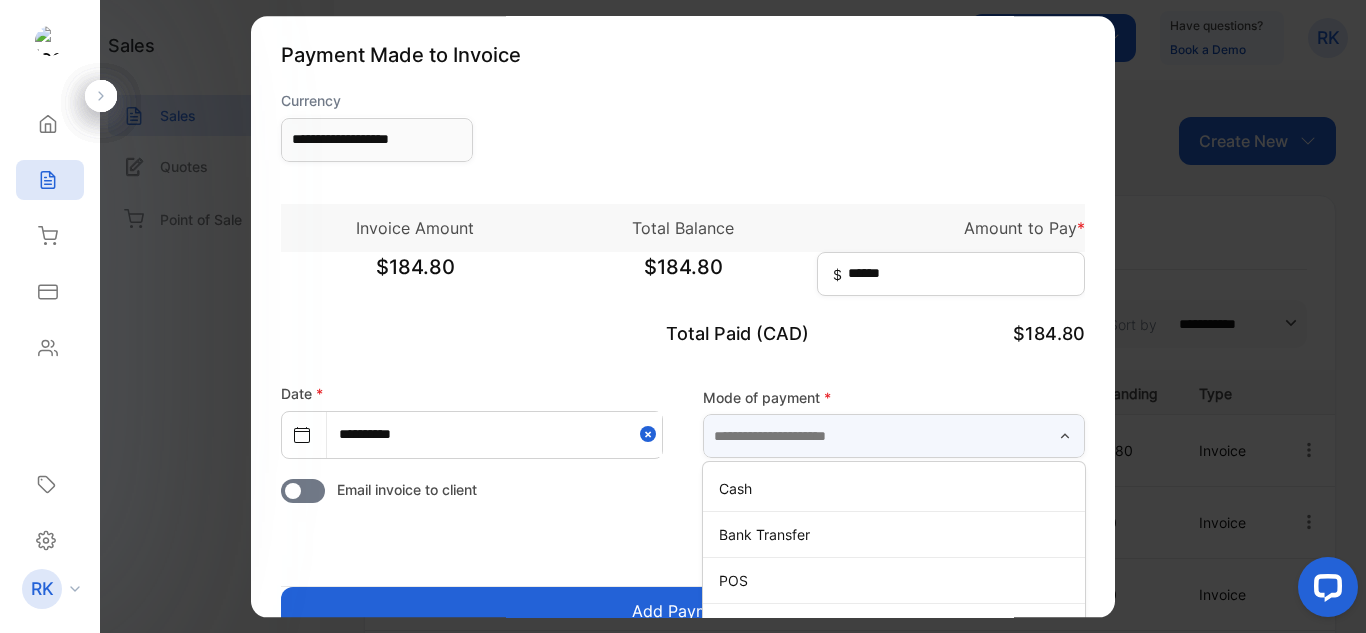 type on "****" 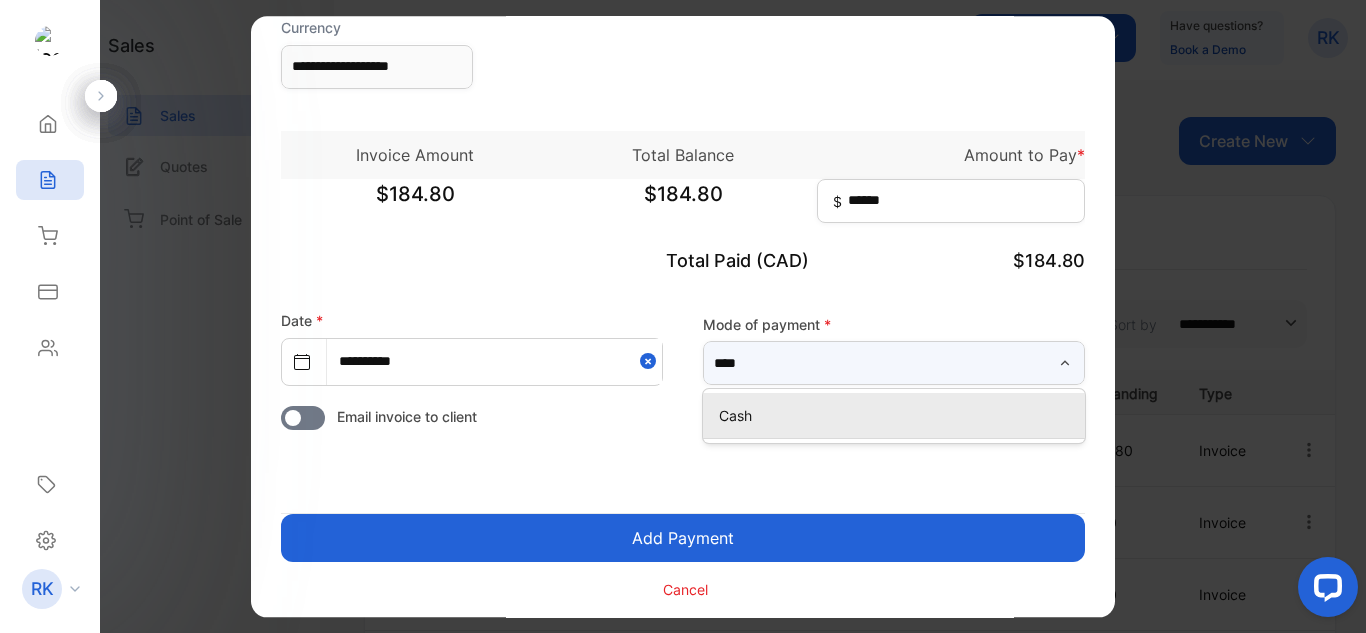 scroll, scrollTop: 74, scrollLeft: 0, axis: vertical 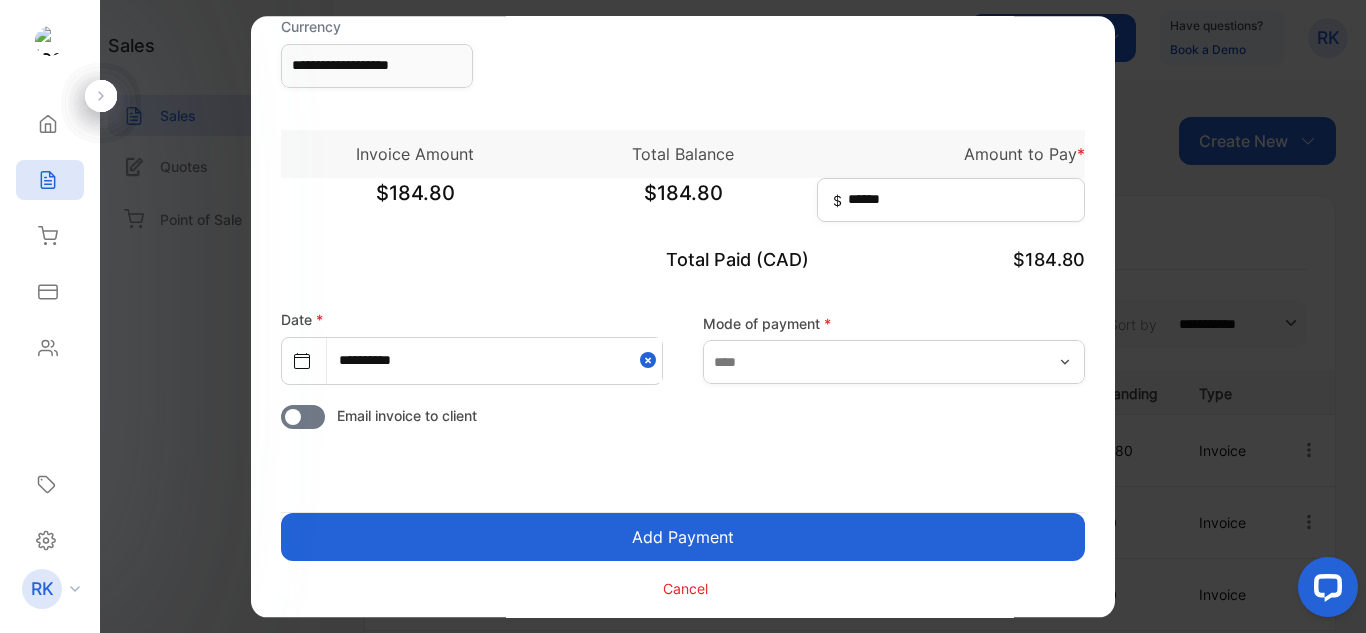 click on "Add Payment" at bounding box center (683, 537) 